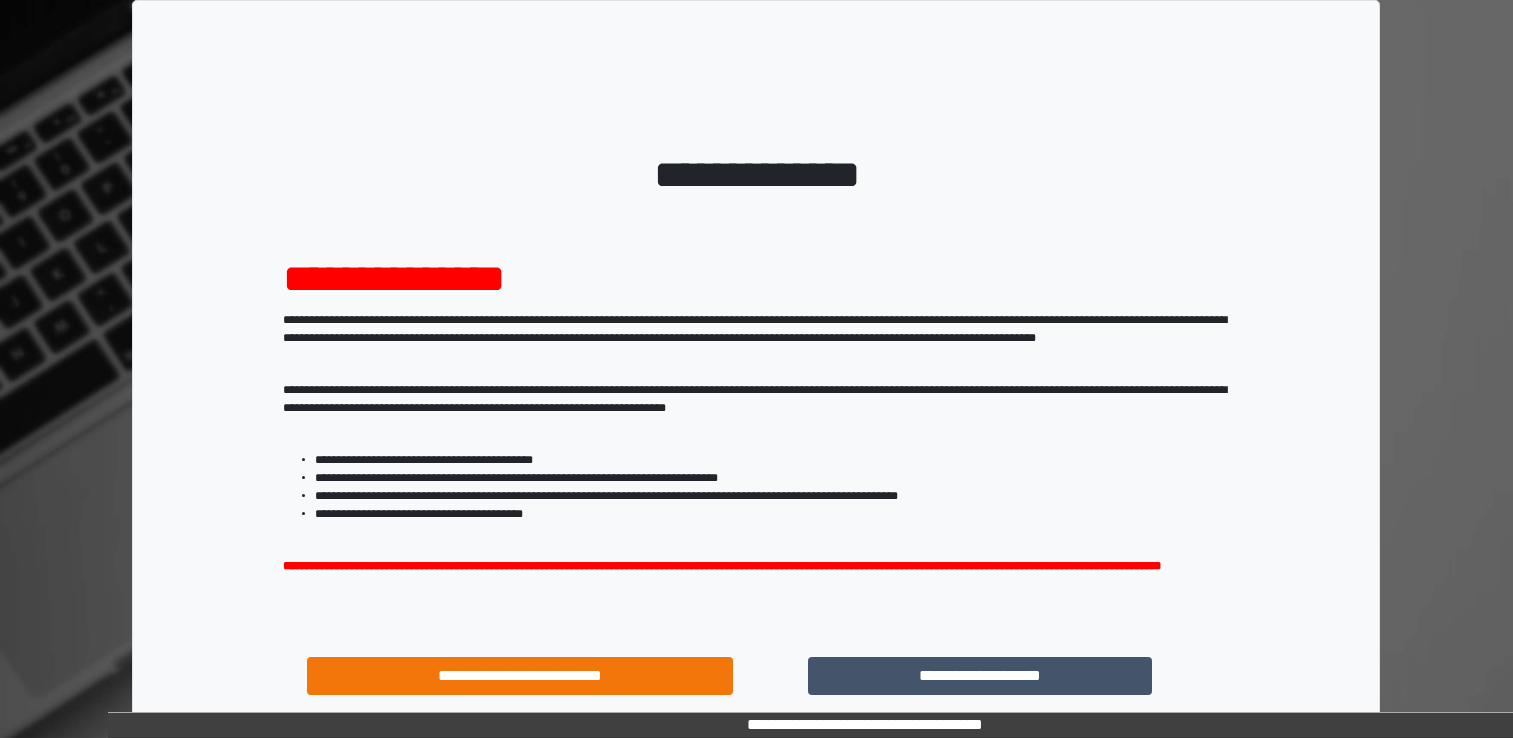 scroll, scrollTop: 0, scrollLeft: 0, axis: both 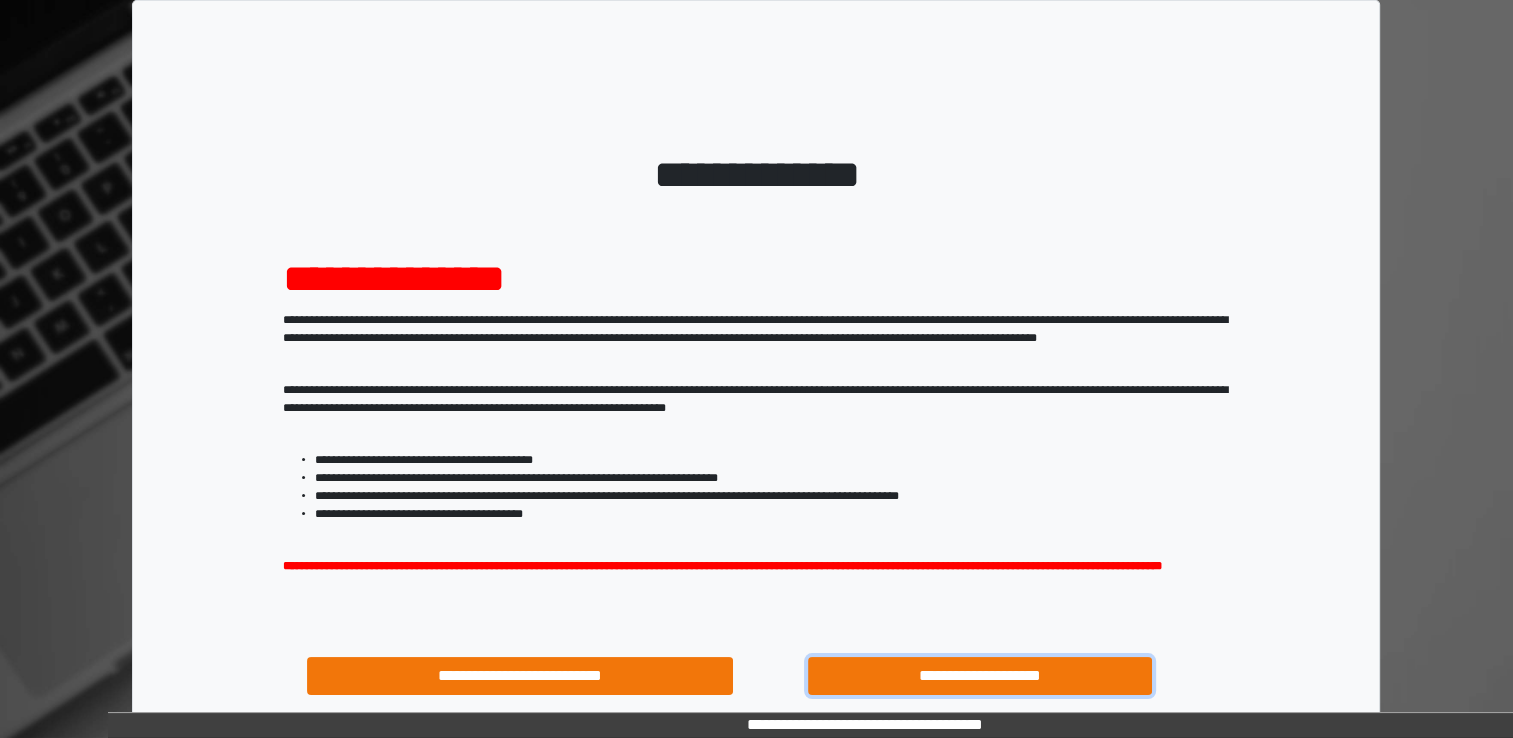 click on "**********" at bounding box center [980, 676] 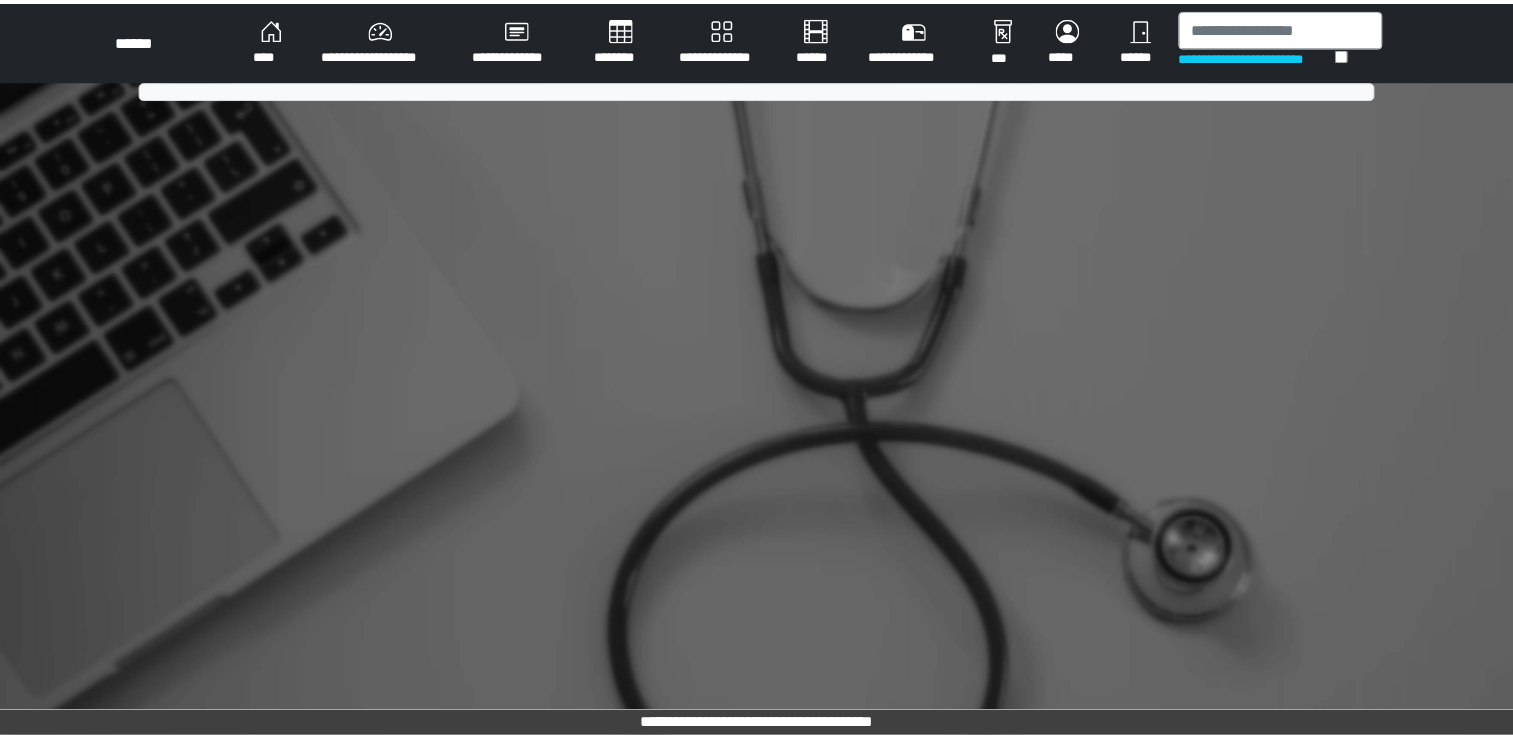 scroll, scrollTop: 0, scrollLeft: 0, axis: both 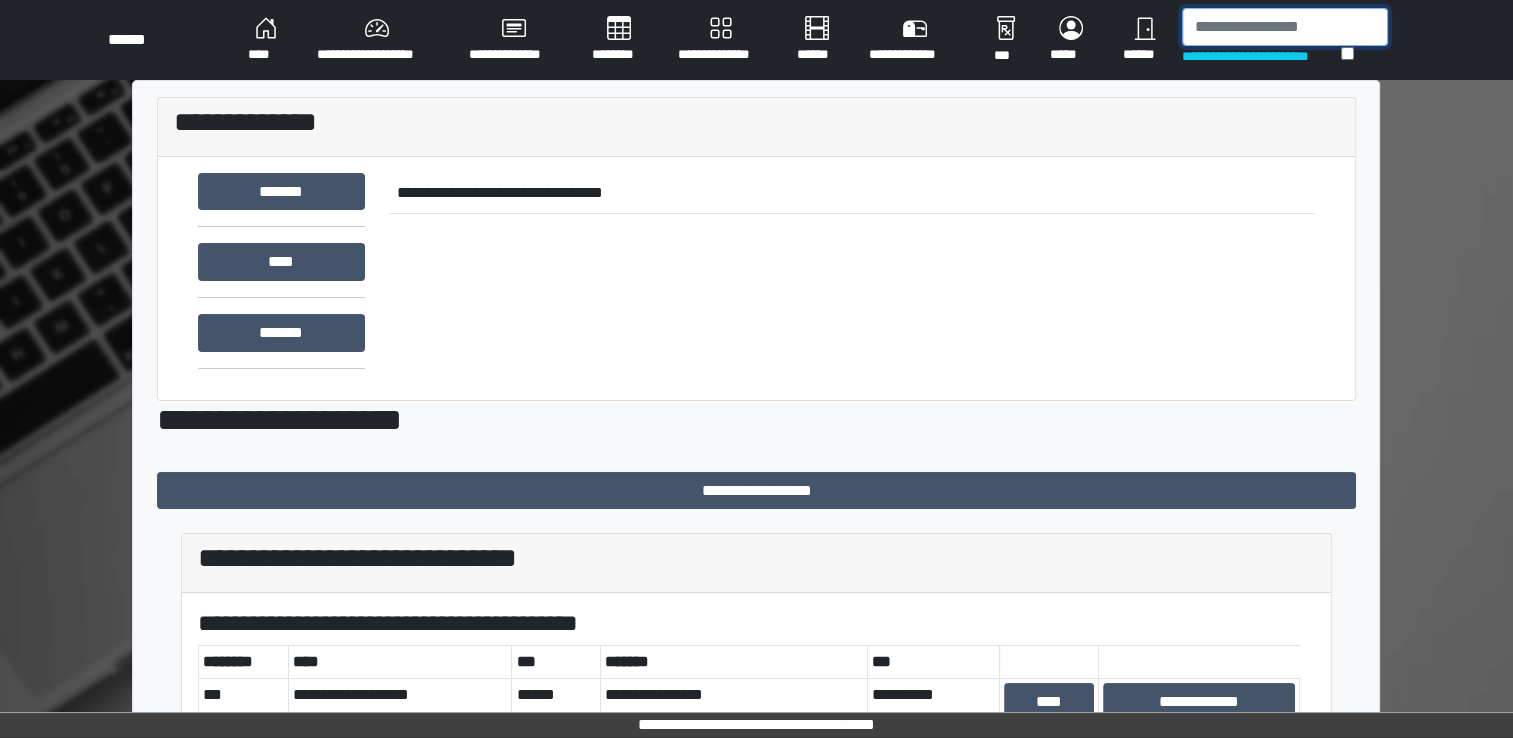 type on "*" 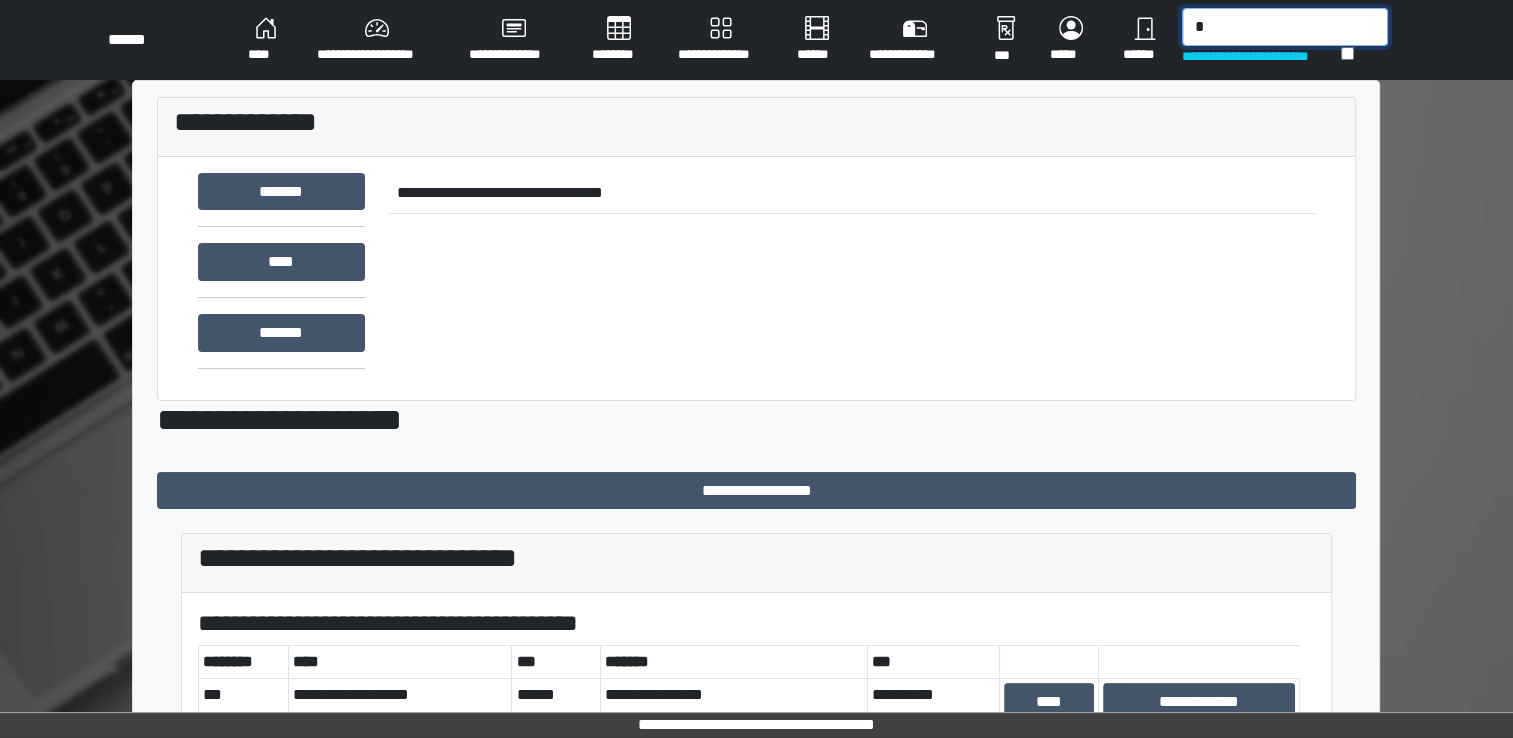 click on "*" at bounding box center [1285, 27] 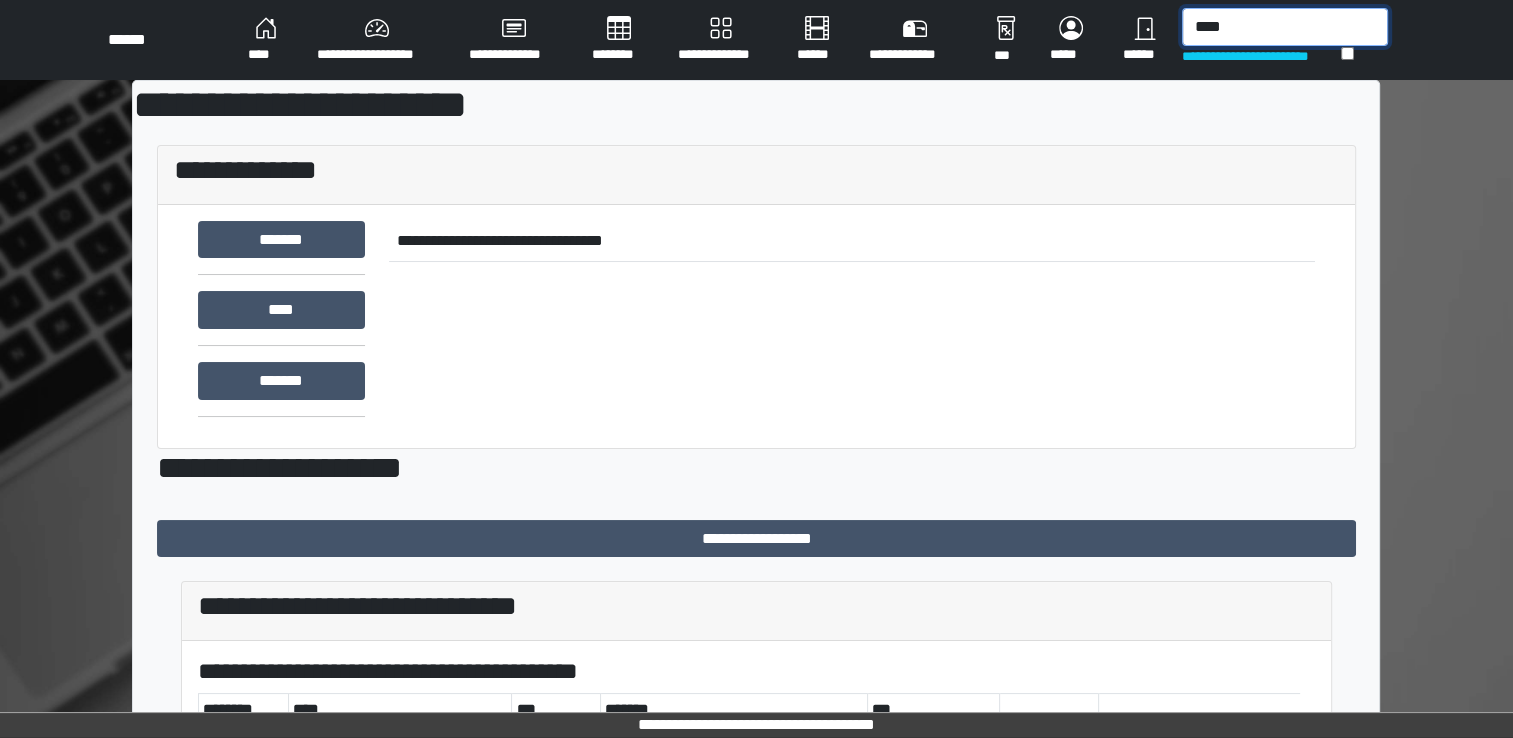 click on "****" at bounding box center (1285, 27) 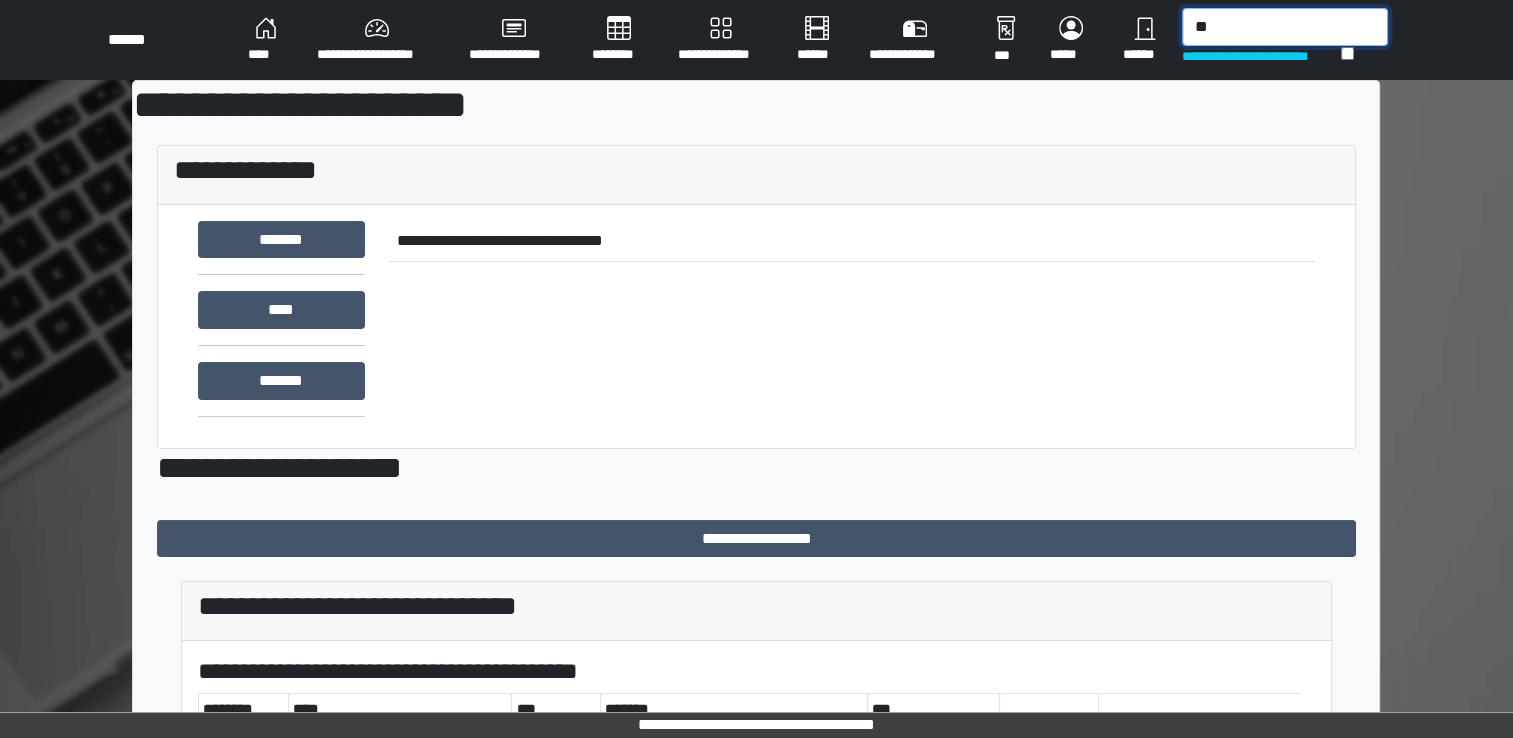 type on "*" 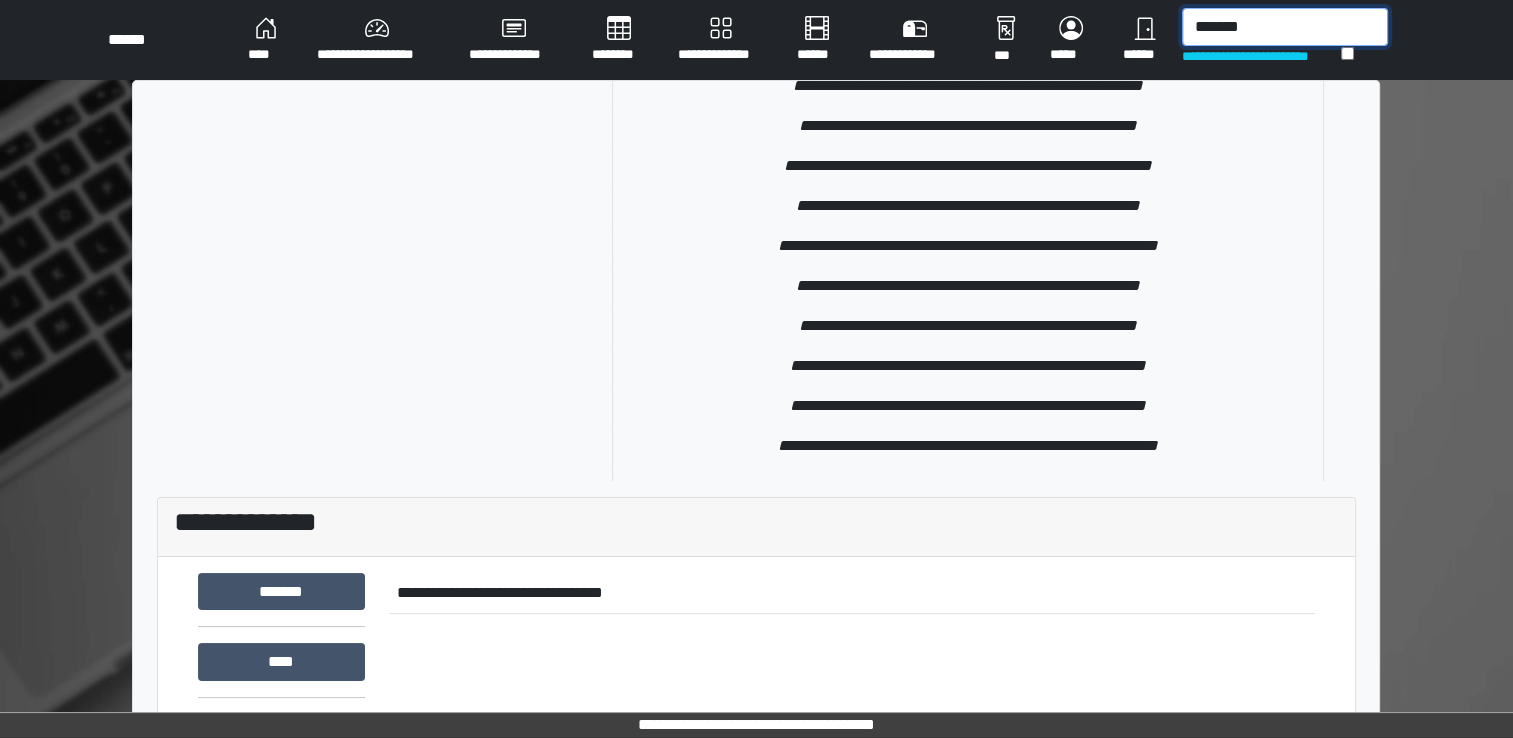 scroll, scrollTop: 2176, scrollLeft: 0, axis: vertical 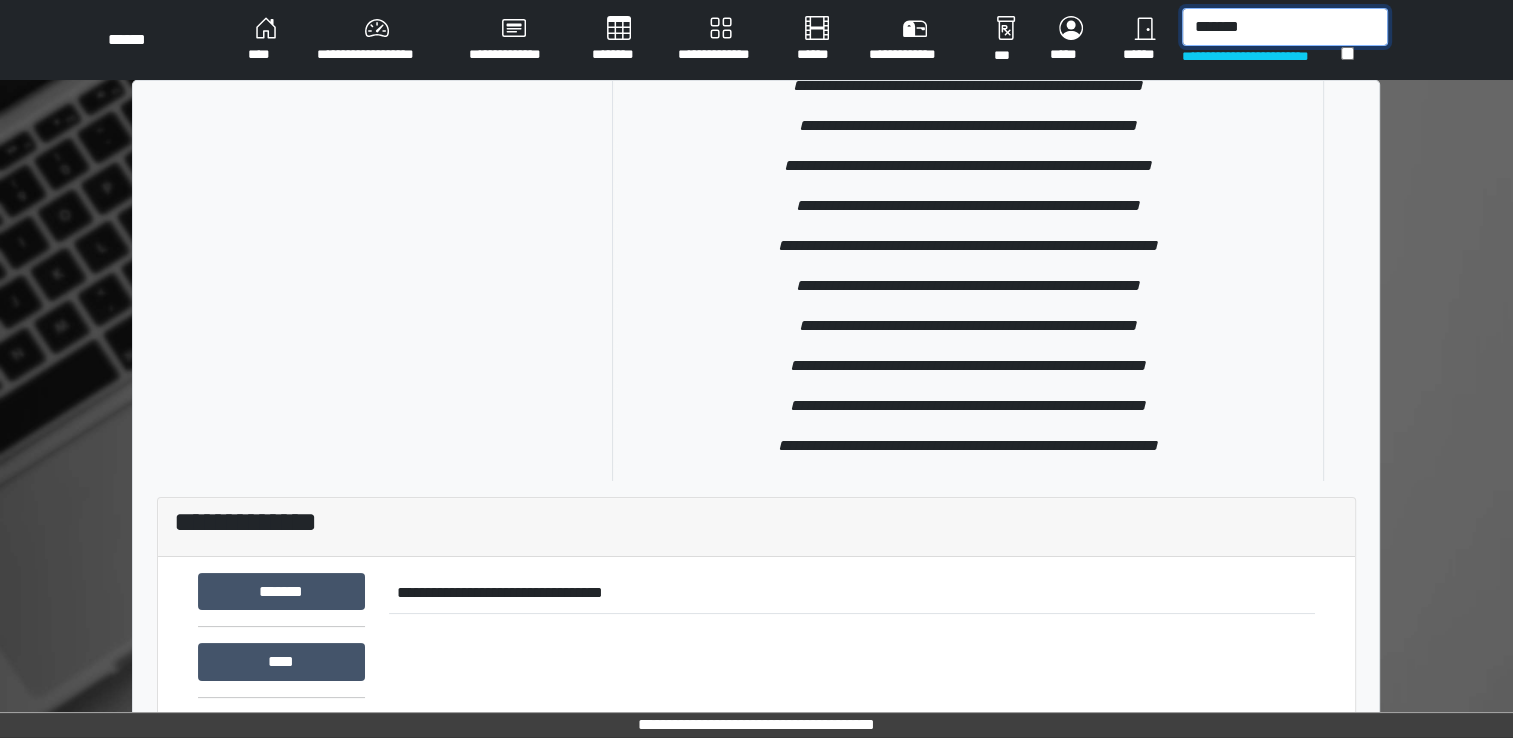 drag, startPoint x: 1258, startPoint y: 23, endPoint x: 1115, endPoint y: 36, distance: 143.58969 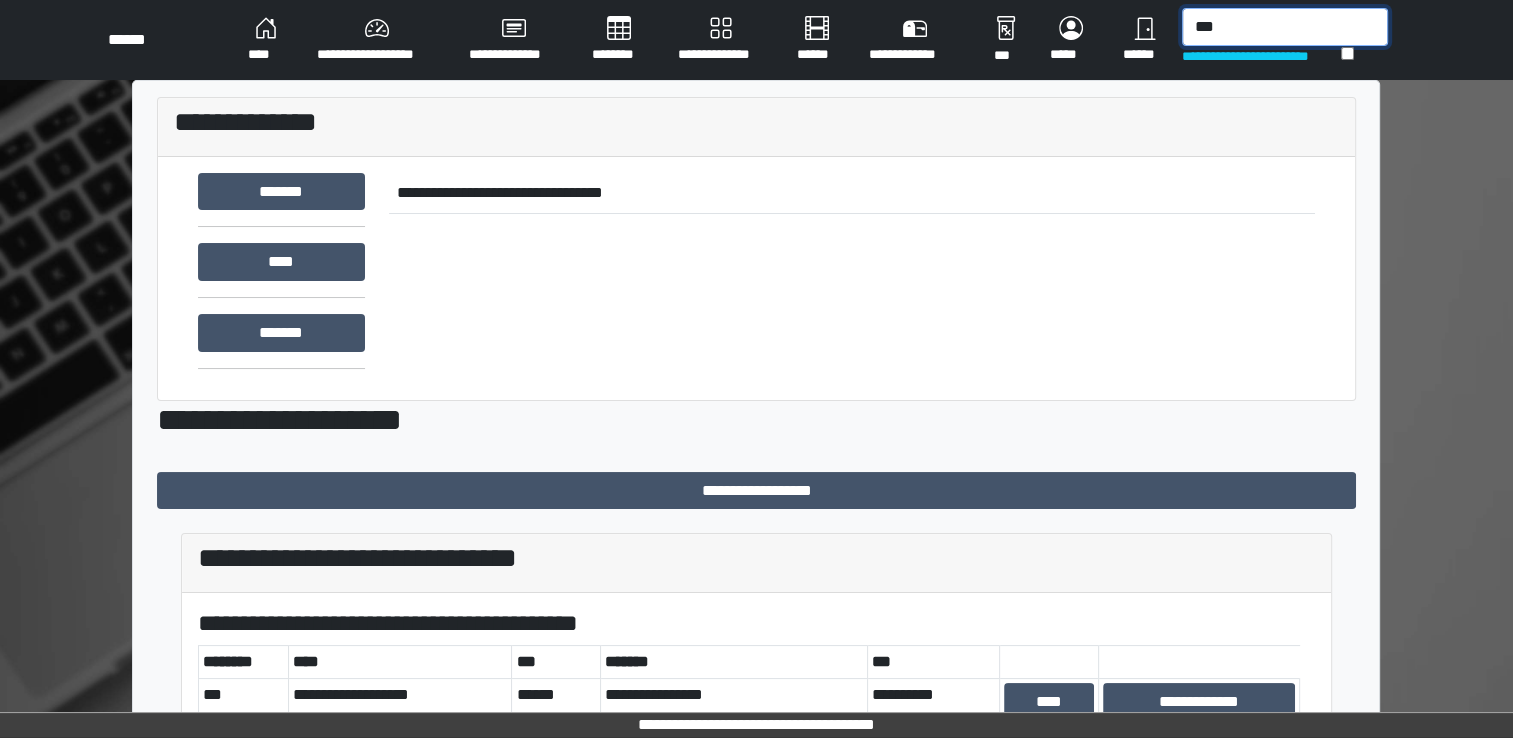 type on "****" 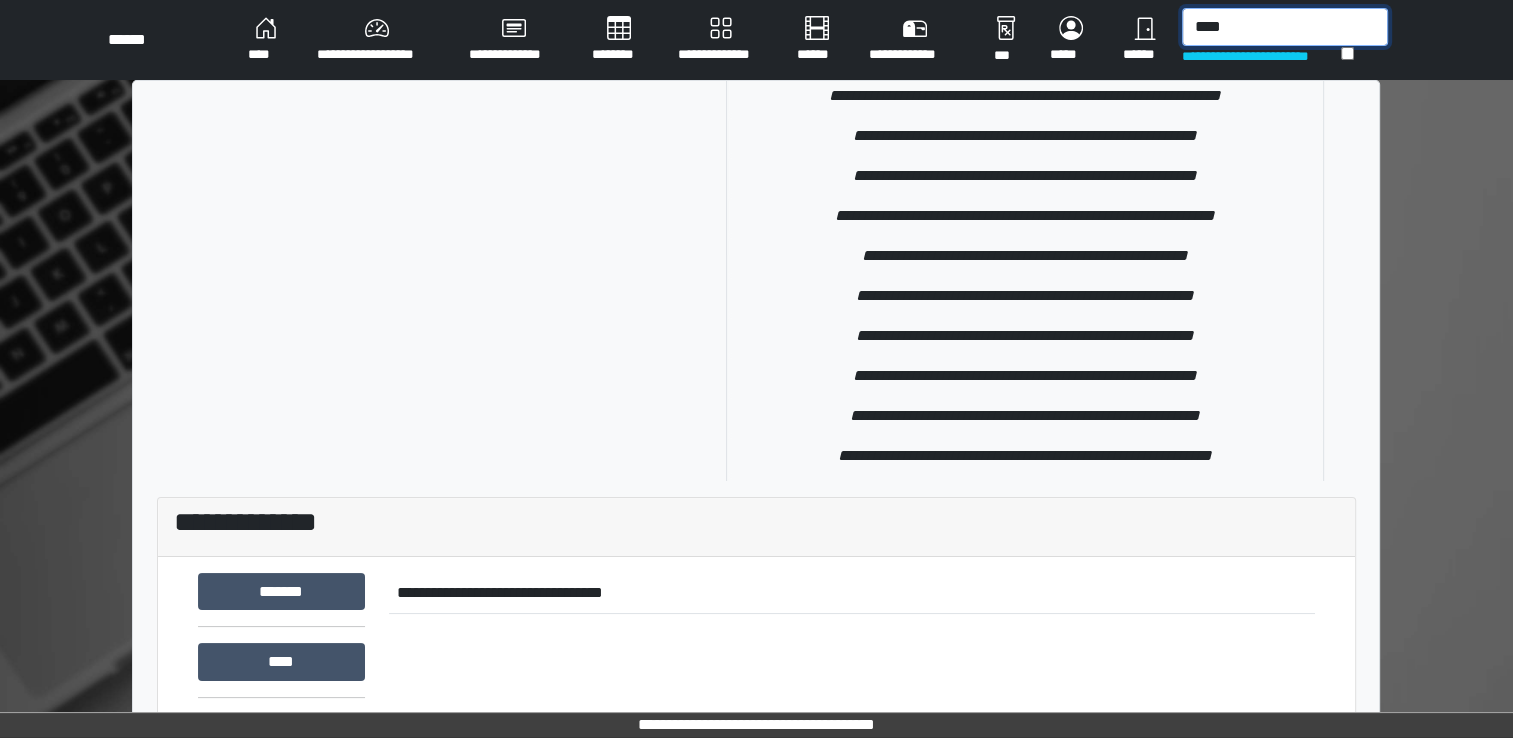 scroll, scrollTop: 1695, scrollLeft: 0, axis: vertical 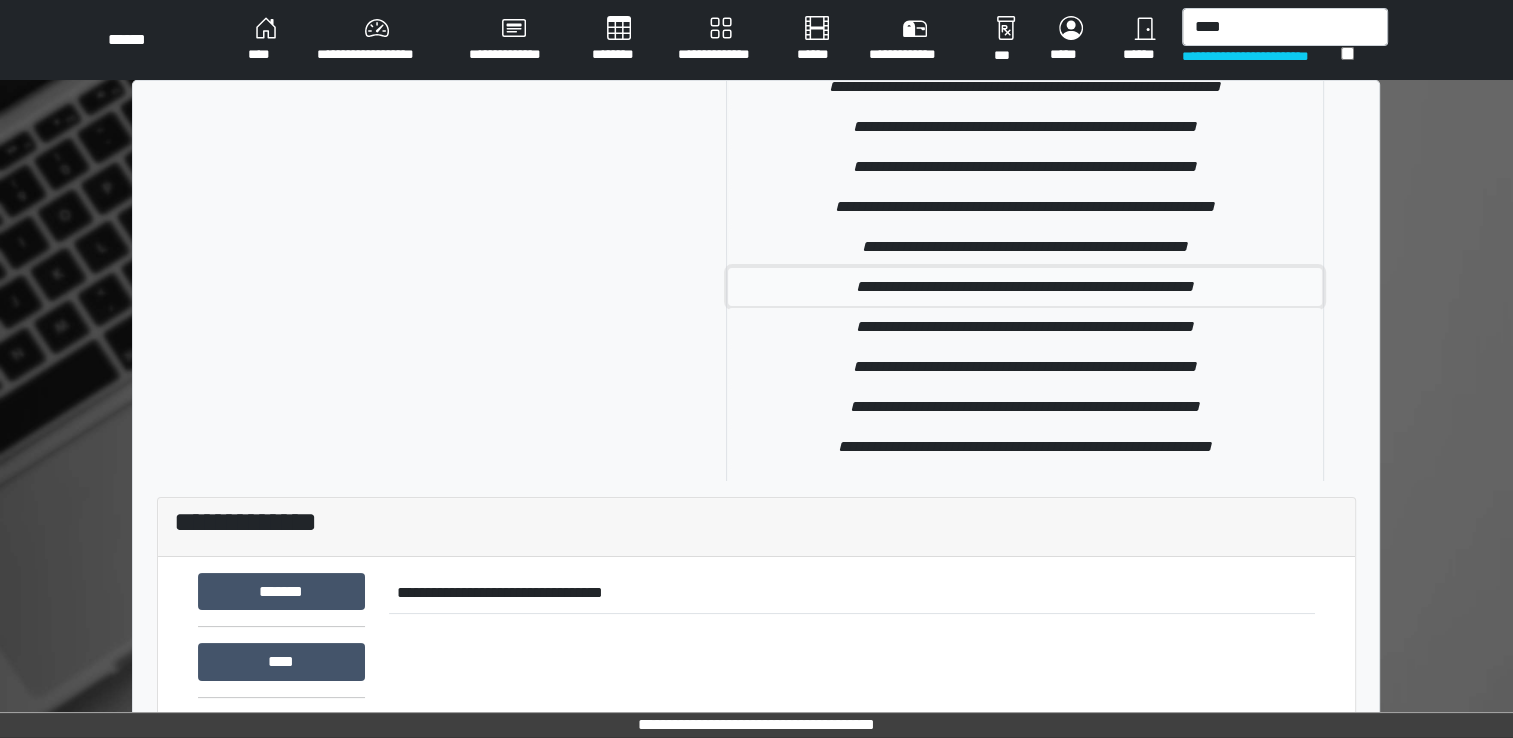 click on "**********" at bounding box center (1025, 287) 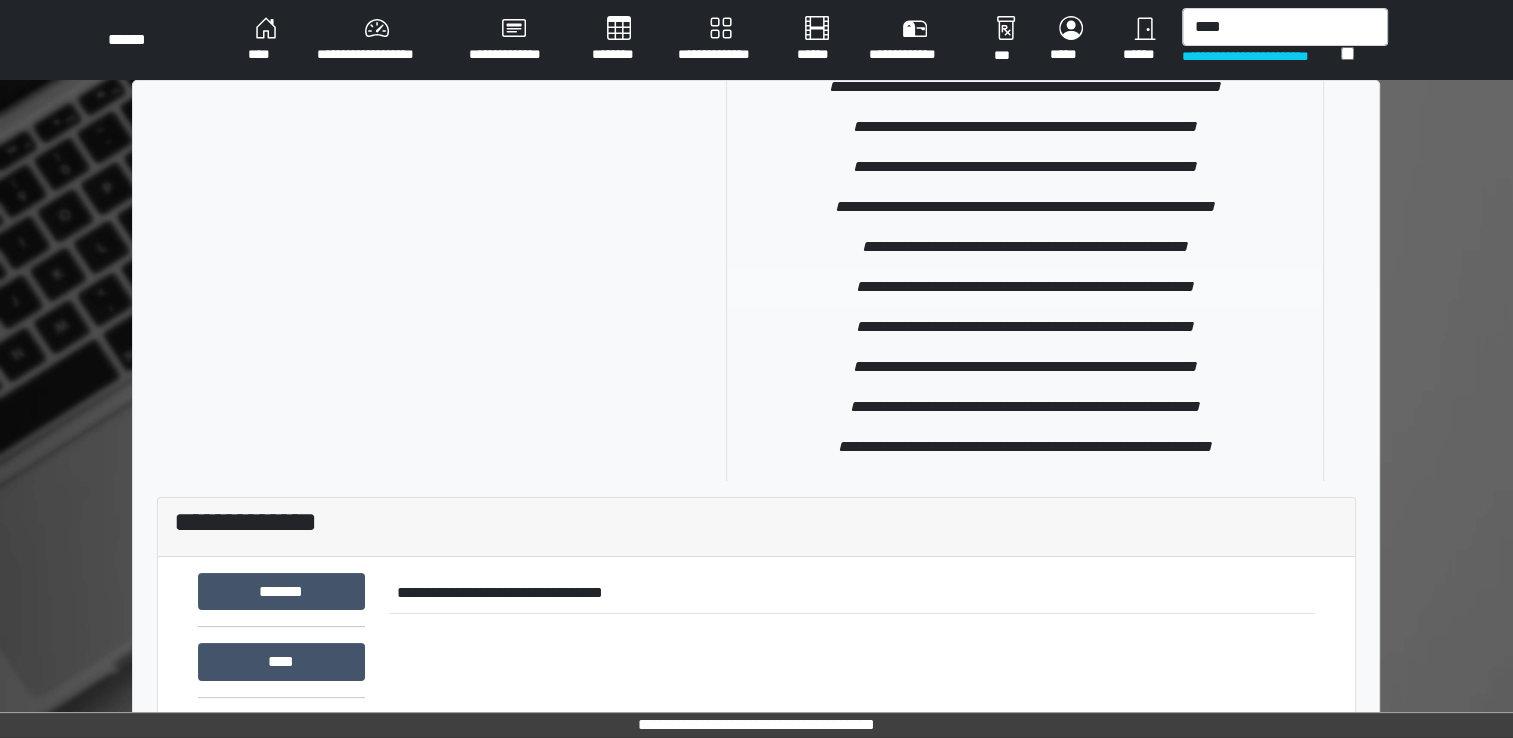 type 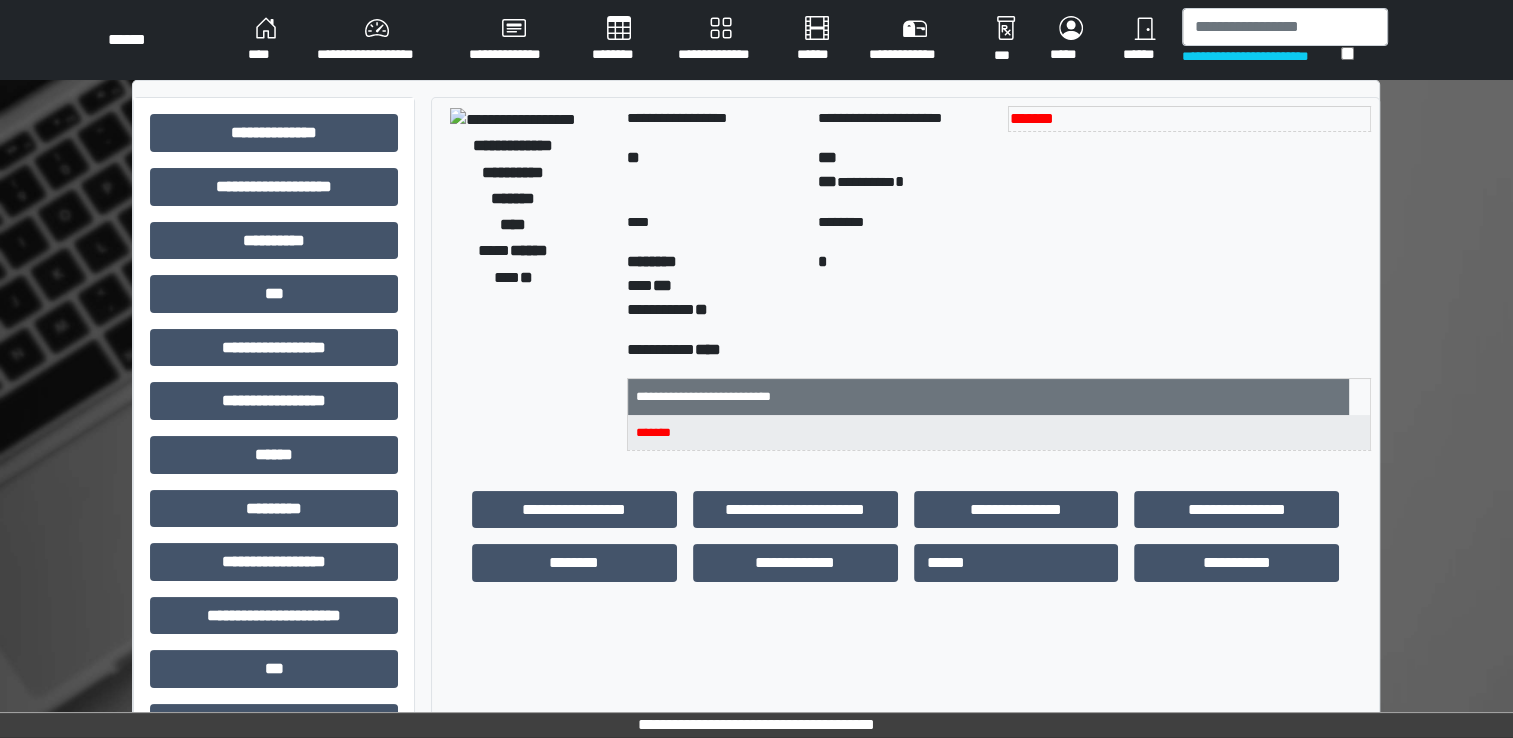 click on "********" at bounding box center [619, 40] 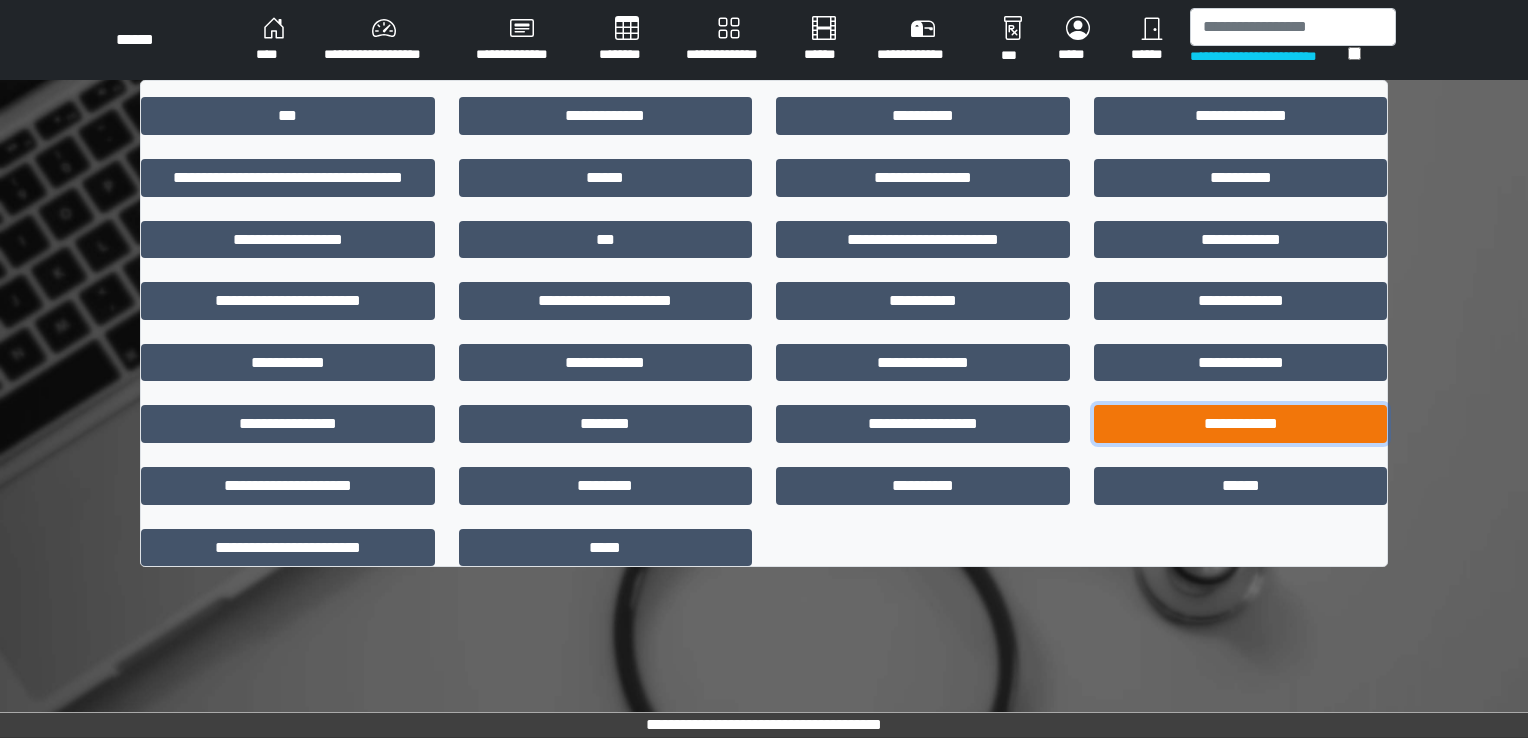 click on "**********" at bounding box center [1241, 424] 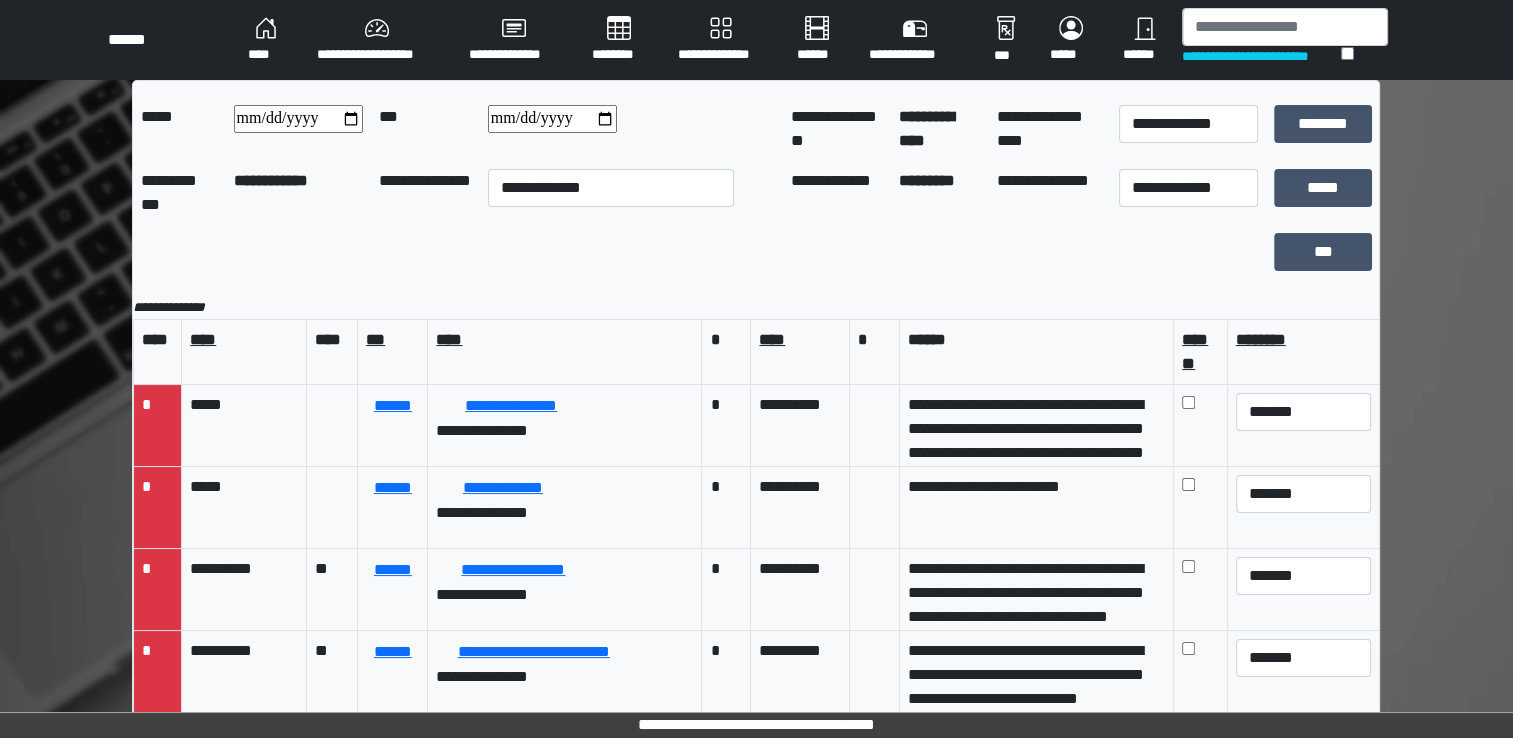 drag, startPoint x: 1208, startPoint y: 441, endPoint x: 693, endPoint y: 276, distance: 540.78644 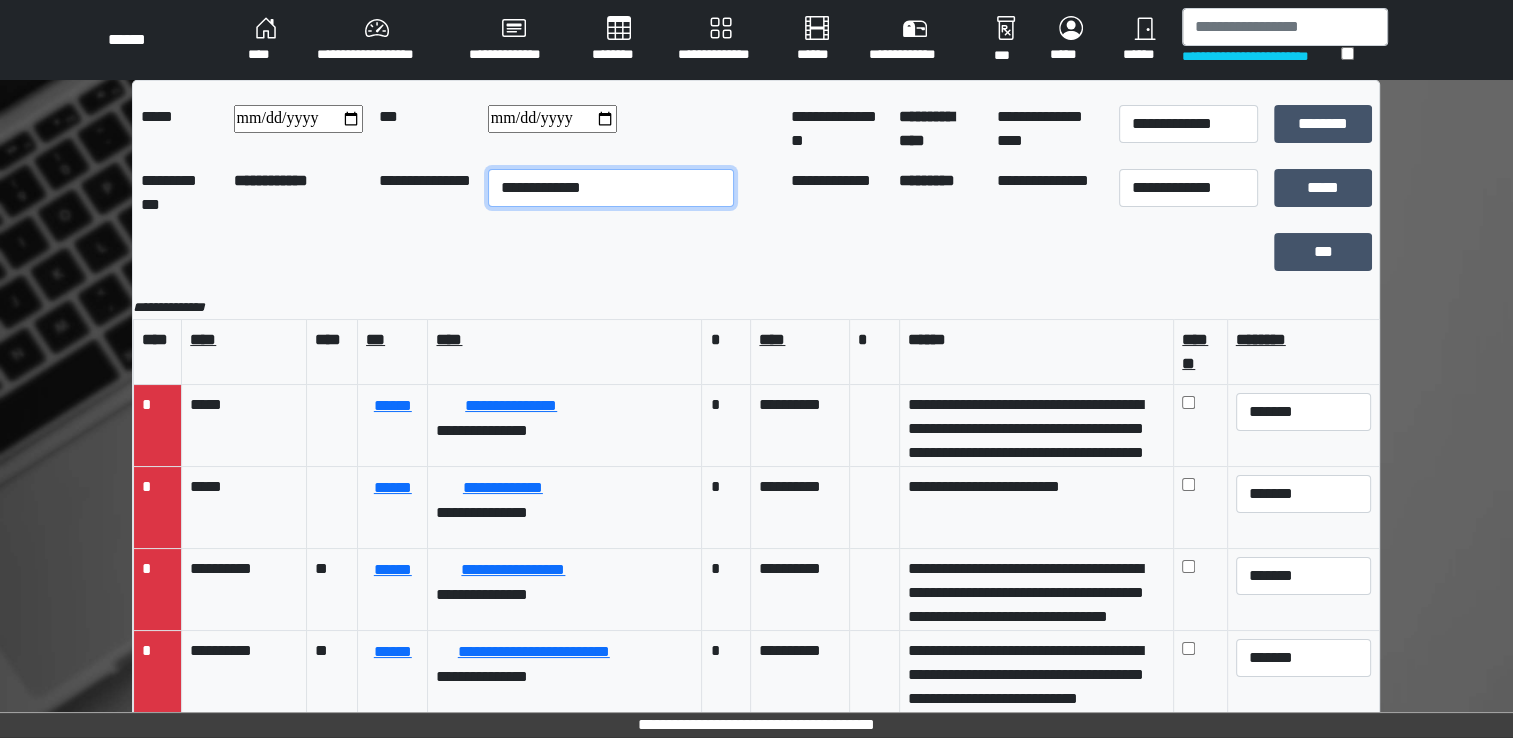 drag, startPoint x: 693, startPoint y: 276, endPoint x: 612, endPoint y: 190, distance: 118.13975 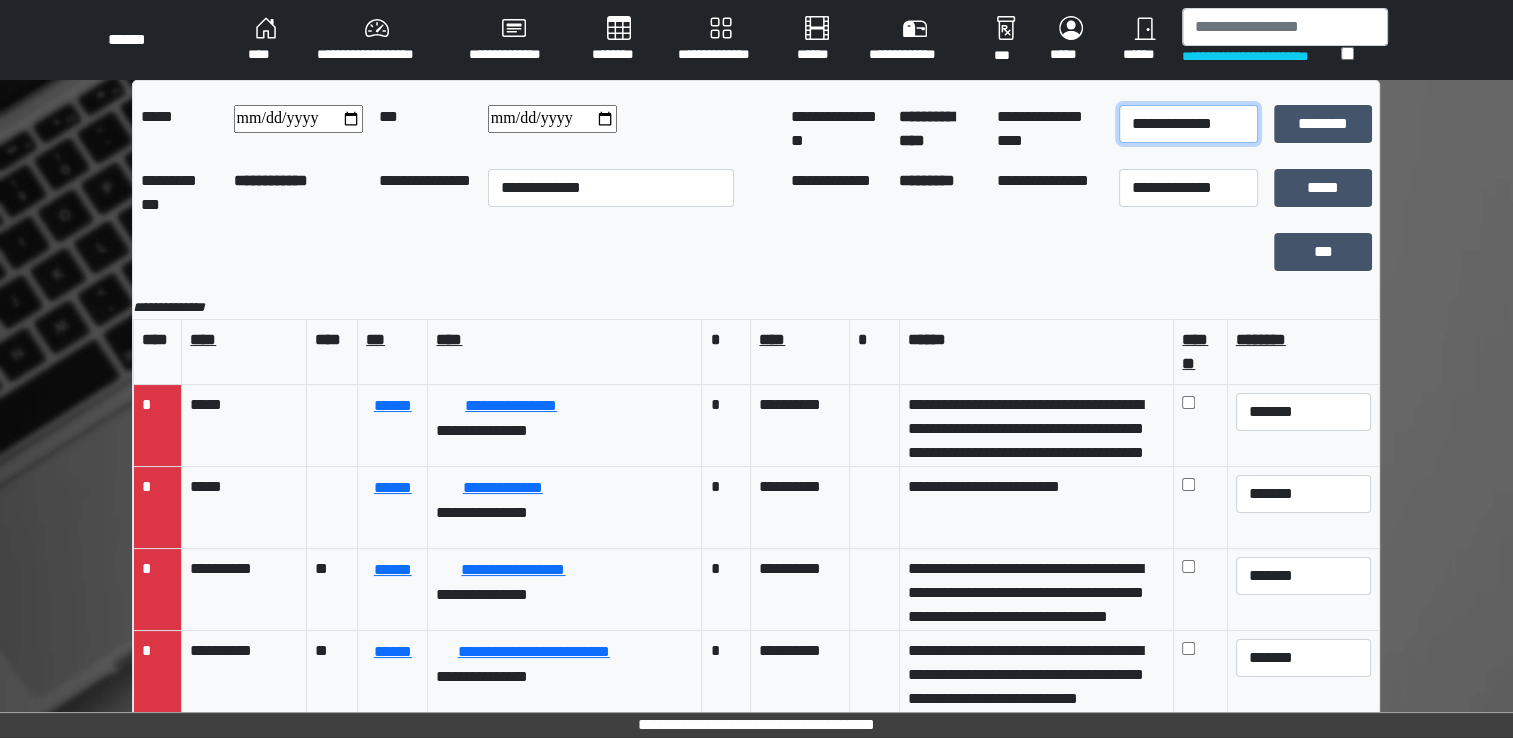 click on "**********" at bounding box center [1188, 124] 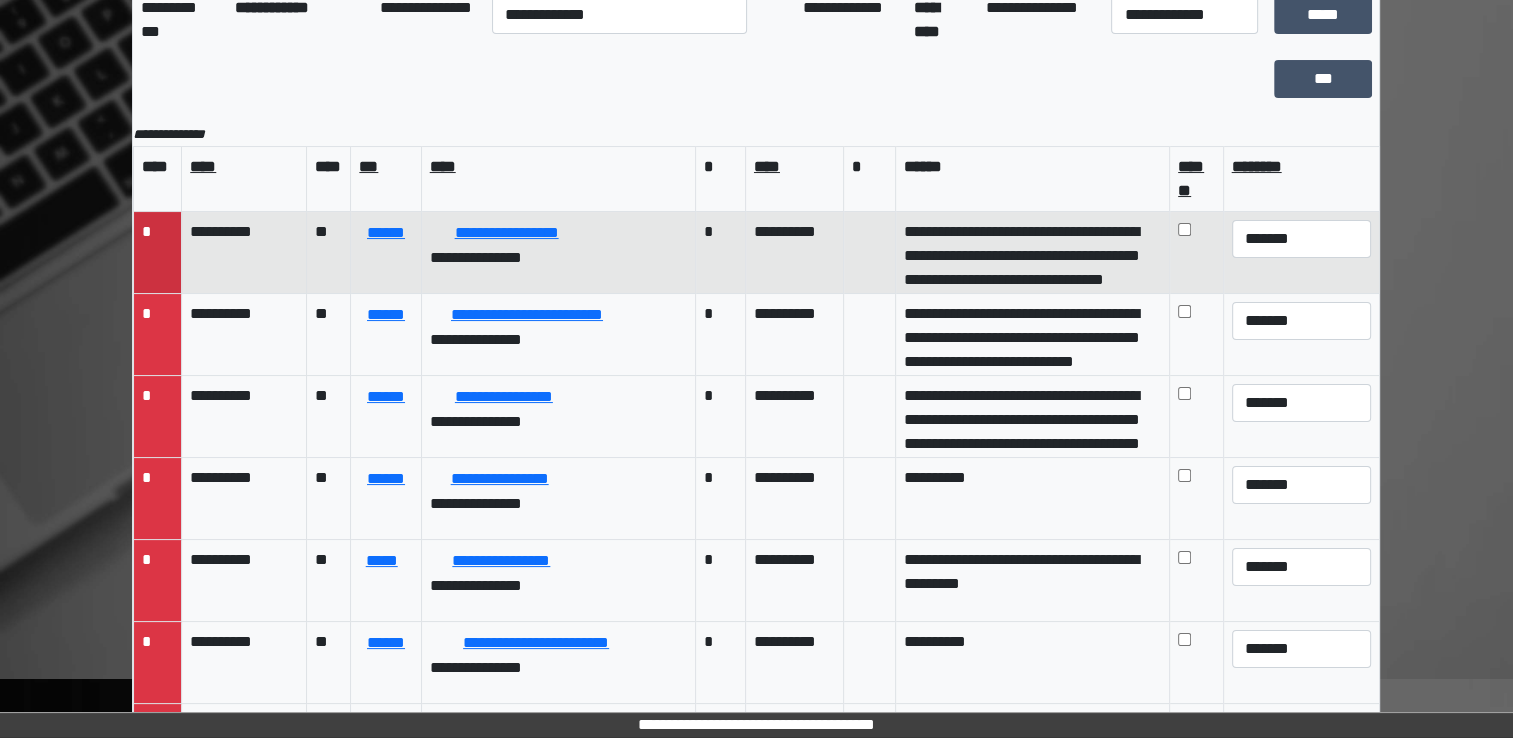 scroll, scrollTop: 0, scrollLeft: 0, axis: both 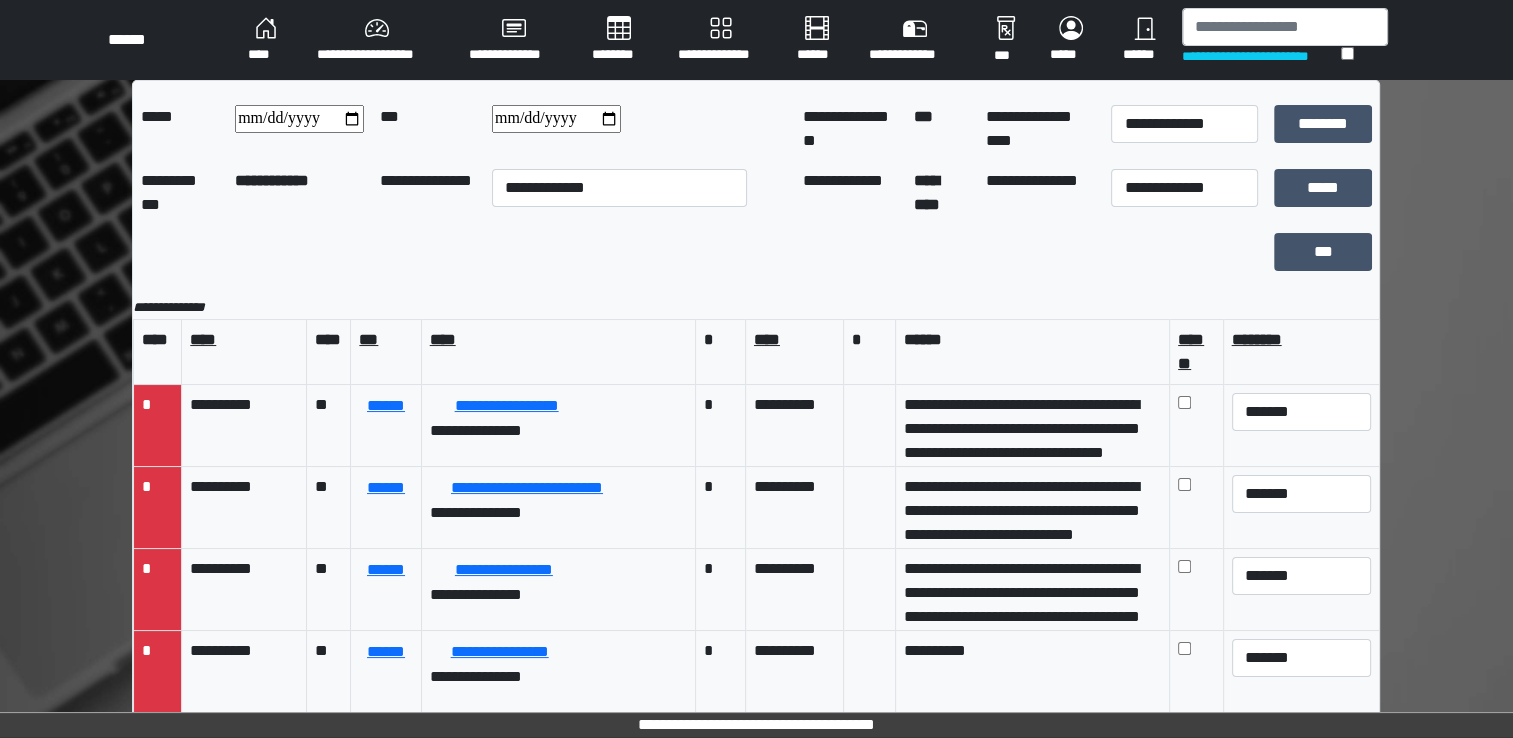 click at bounding box center [556, 119] 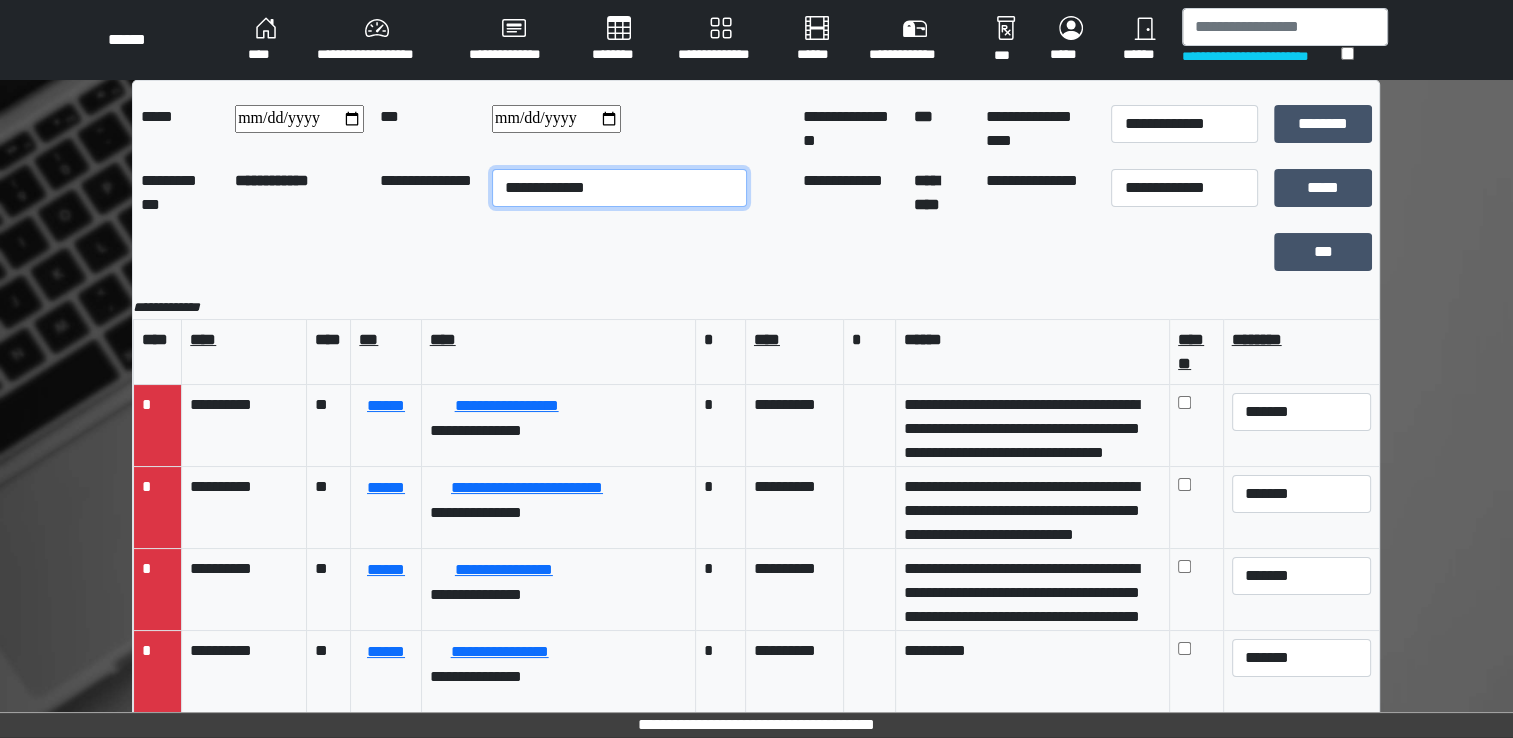 click on "**********" at bounding box center [619, 188] 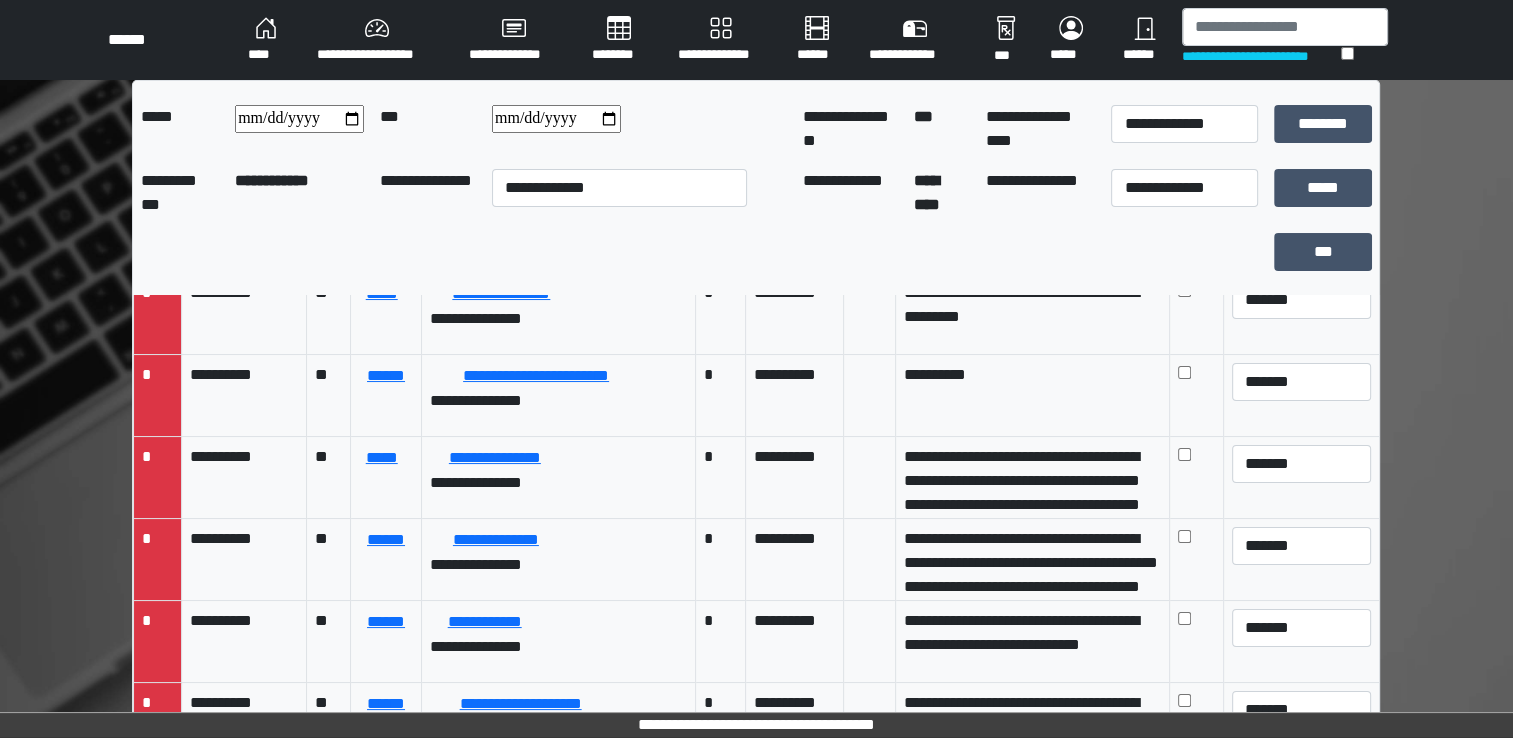 scroll, scrollTop: 0, scrollLeft: 0, axis: both 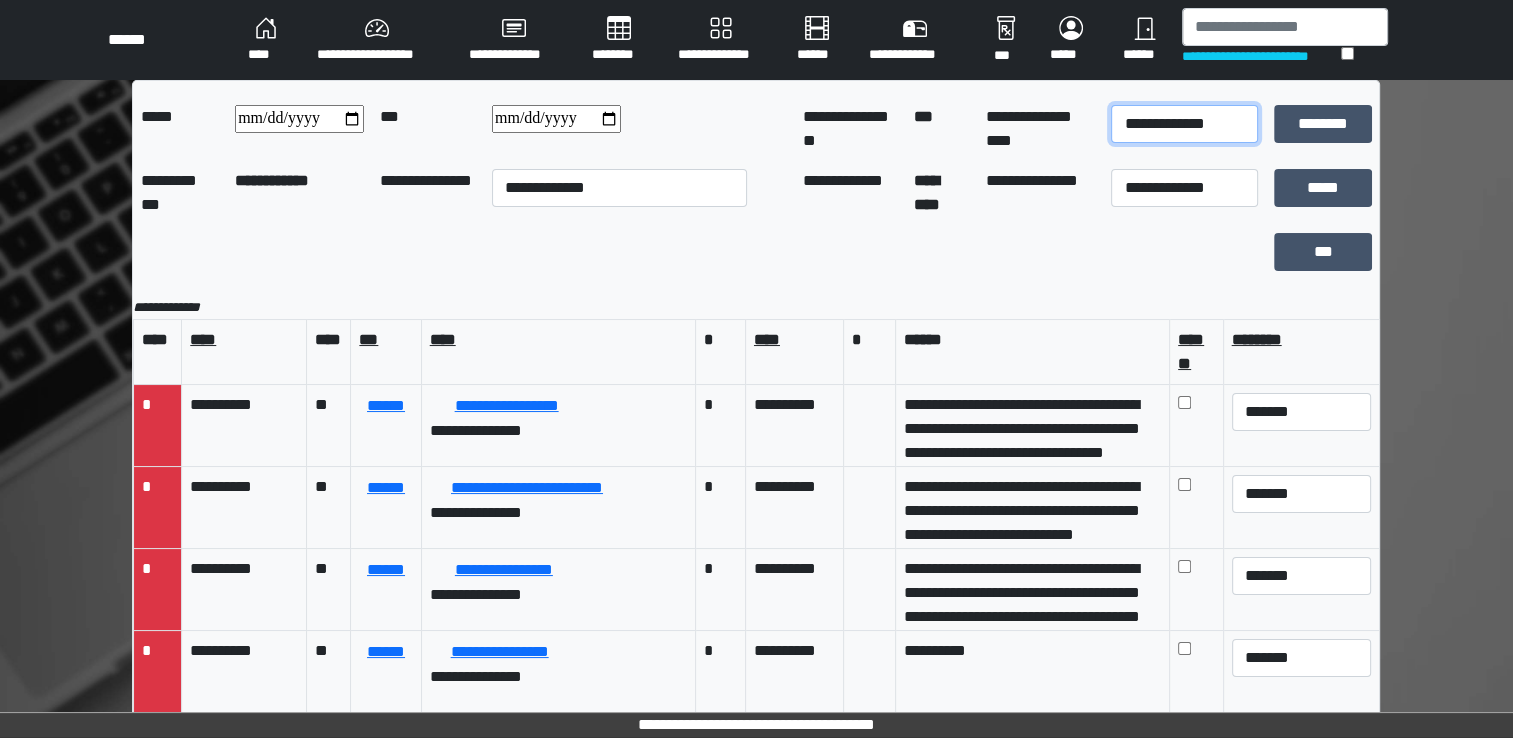 click on "**********" at bounding box center (1184, 124) 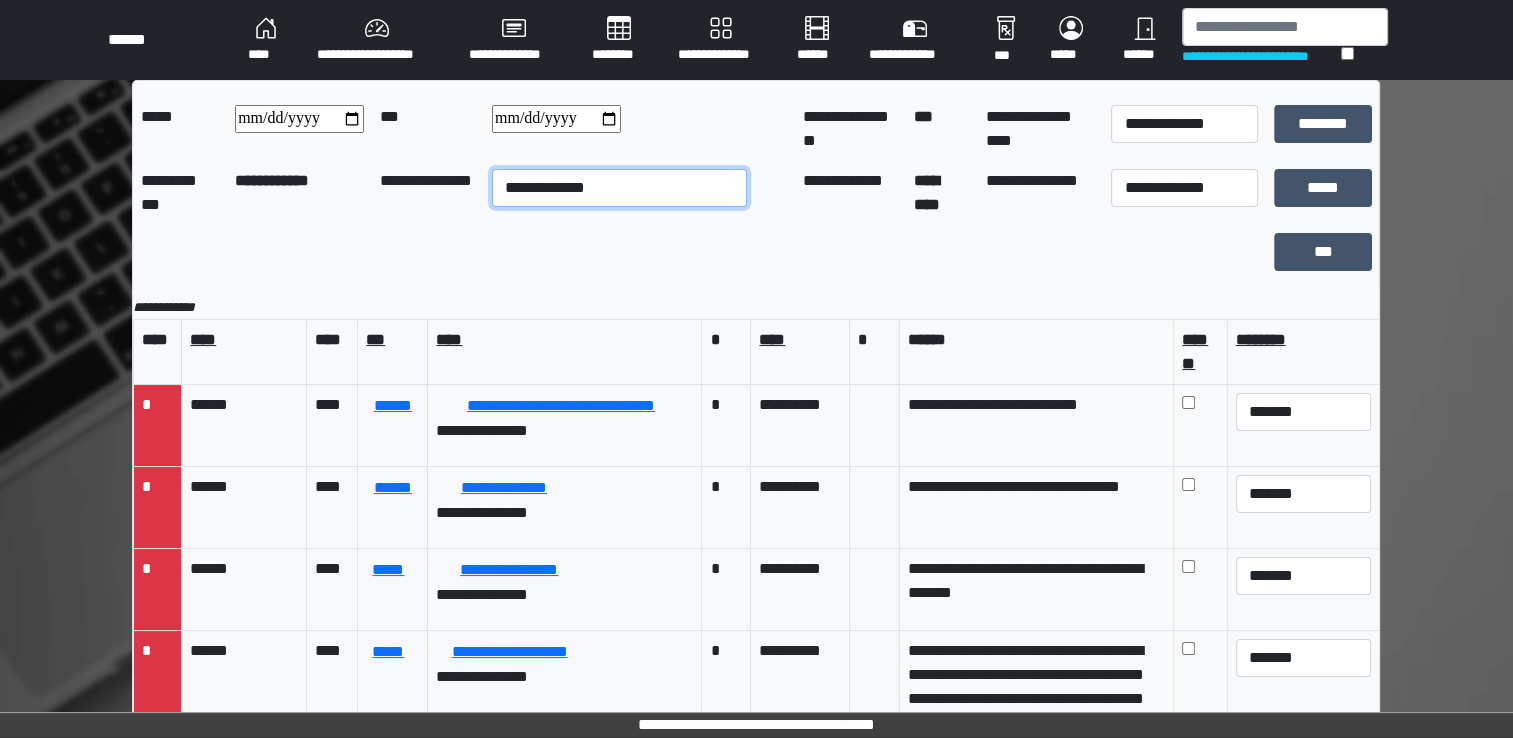 click on "**********" at bounding box center [619, 188] 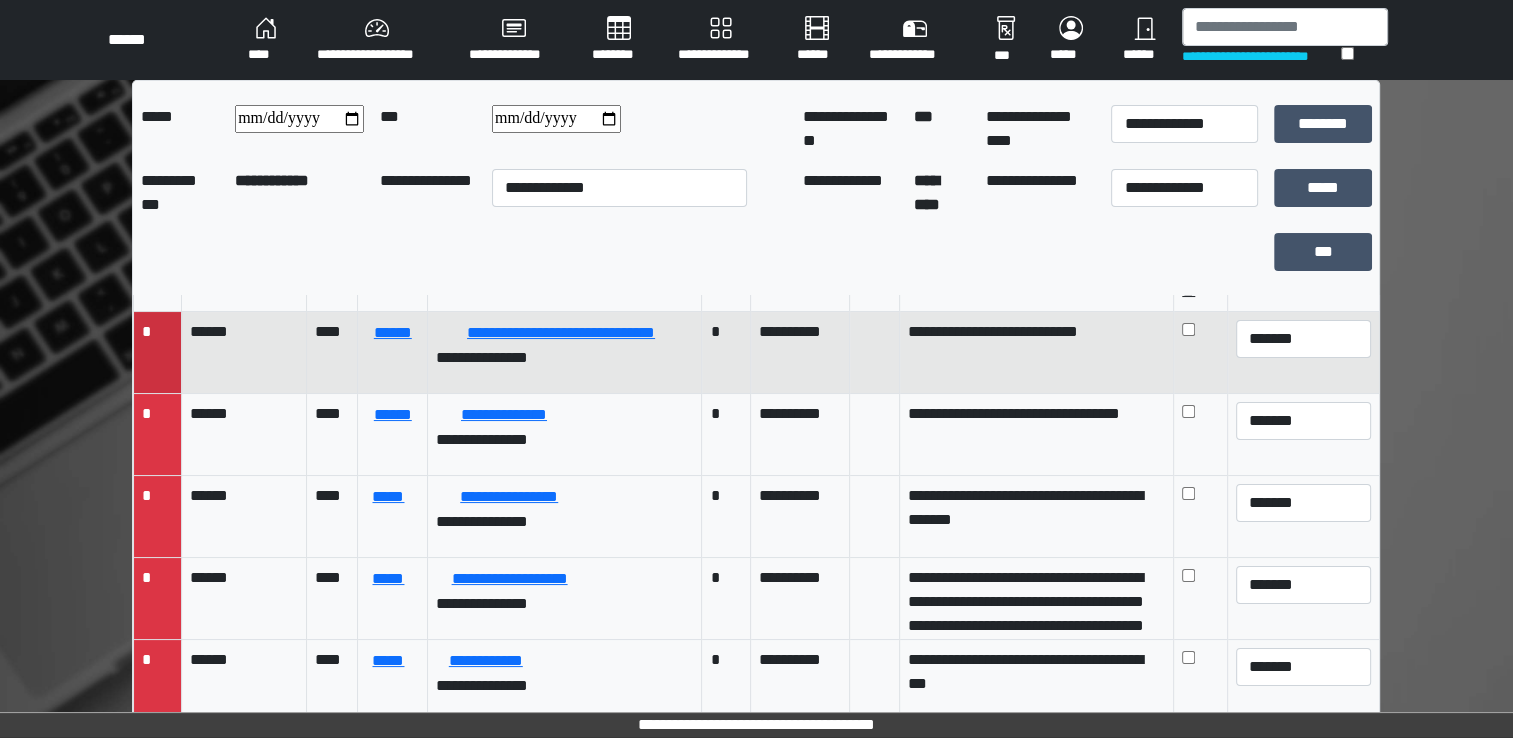 scroll, scrollTop: 160, scrollLeft: 0, axis: vertical 